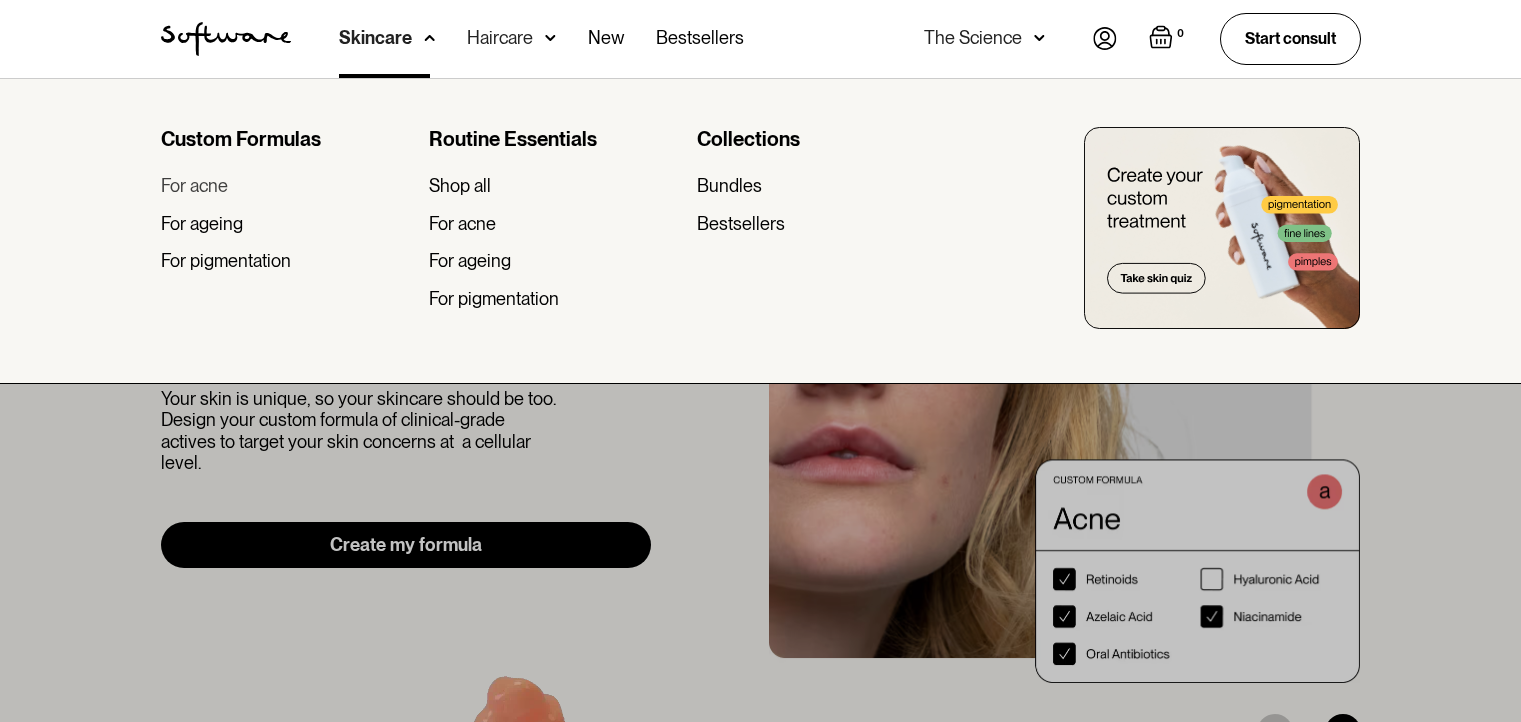 scroll, scrollTop: 0, scrollLeft: 0, axis: both 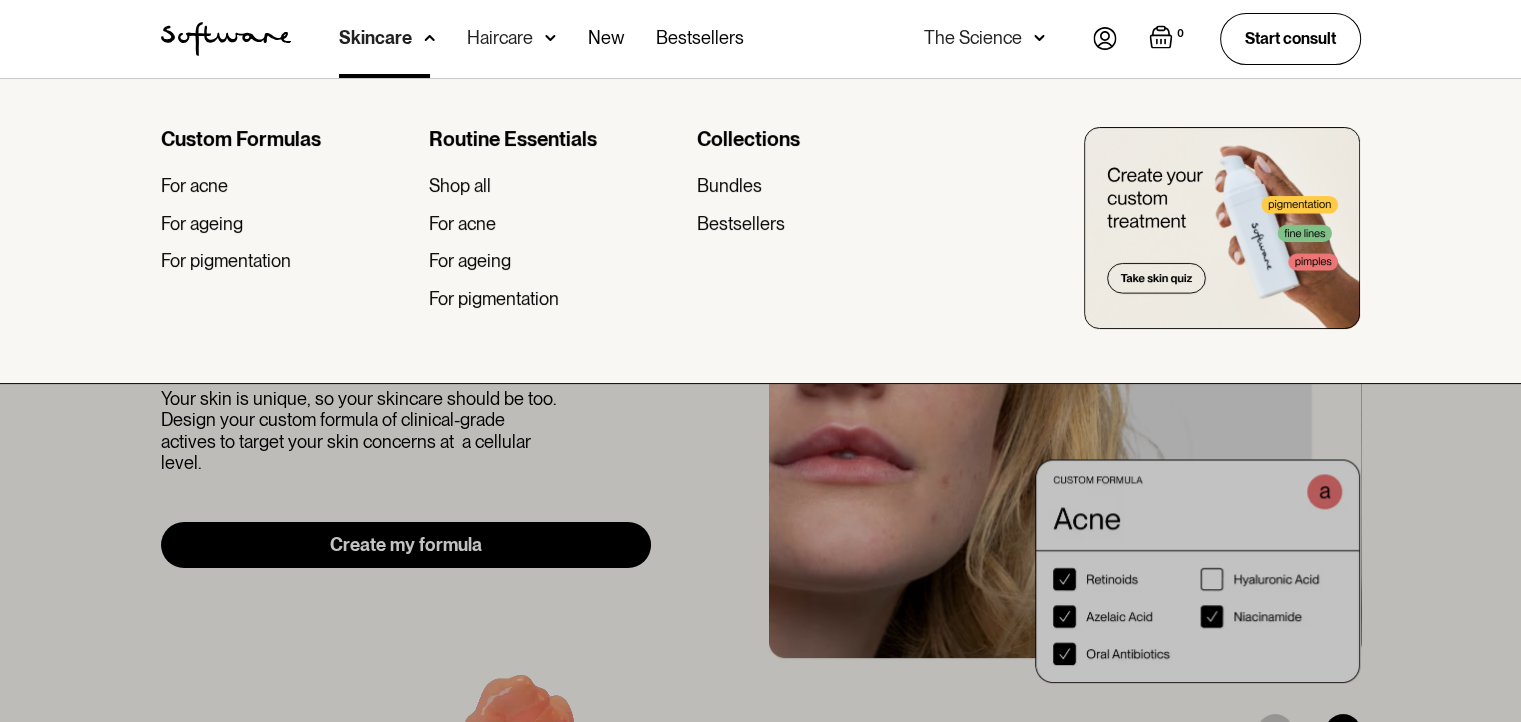 click on "Haircare" at bounding box center (387, 39) 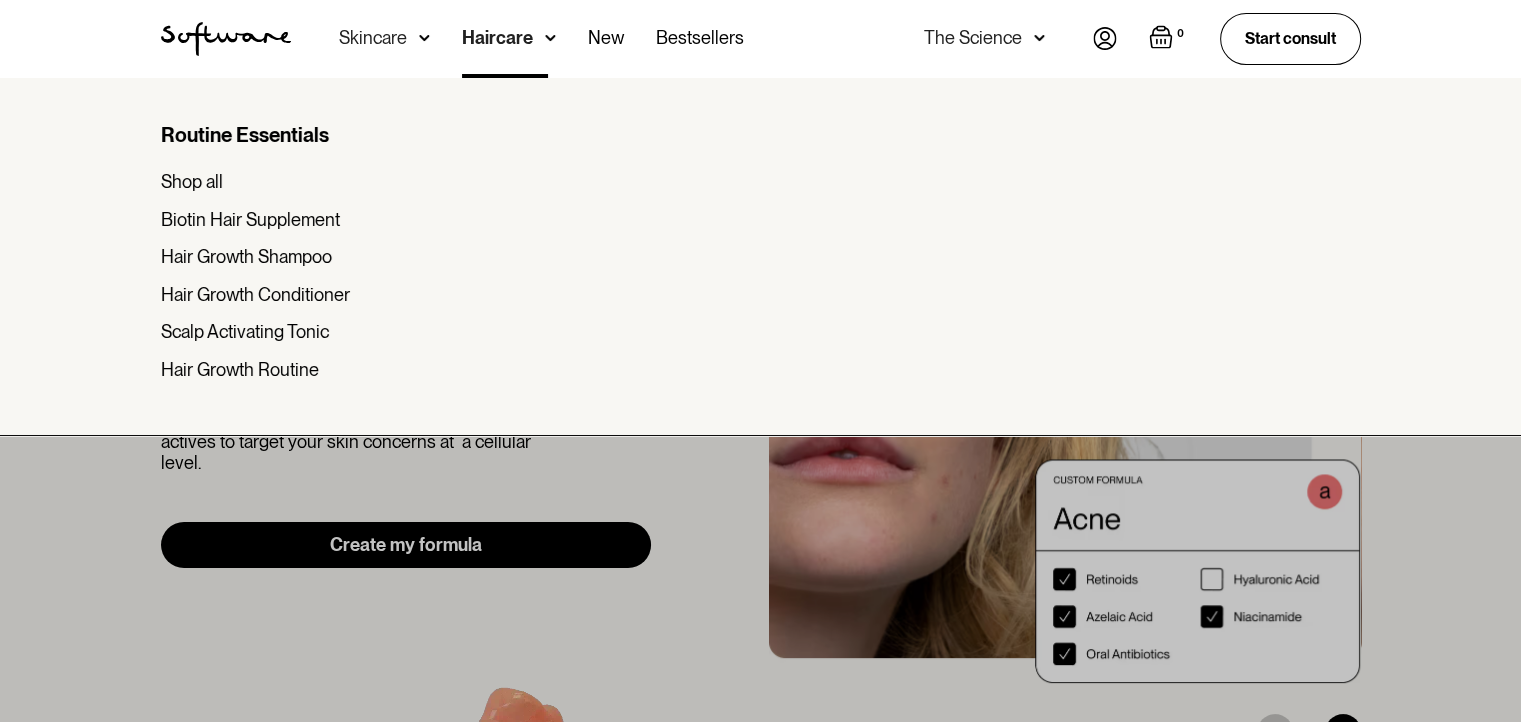 click on "Skincare" at bounding box center [373, 38] 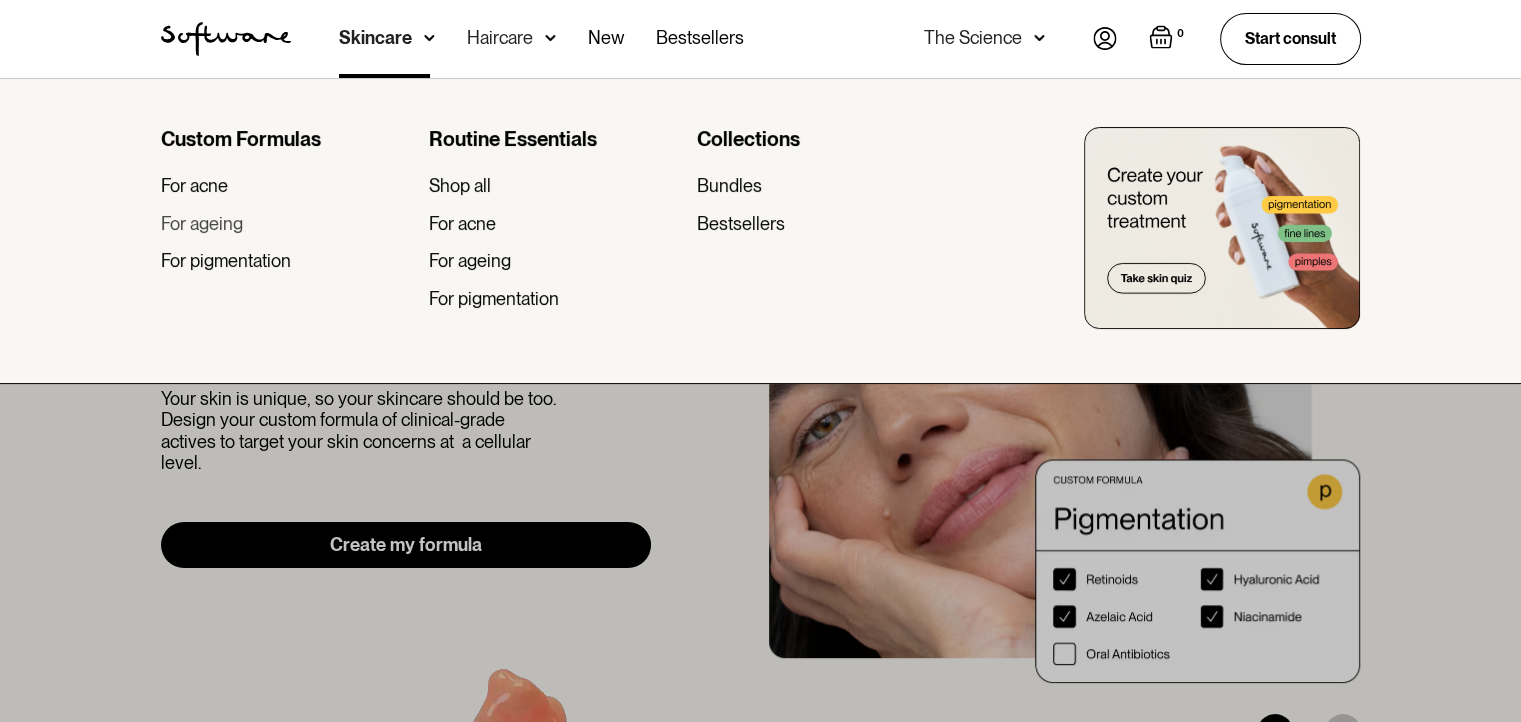 click on "For ageing" at bounding box center (287, 224) 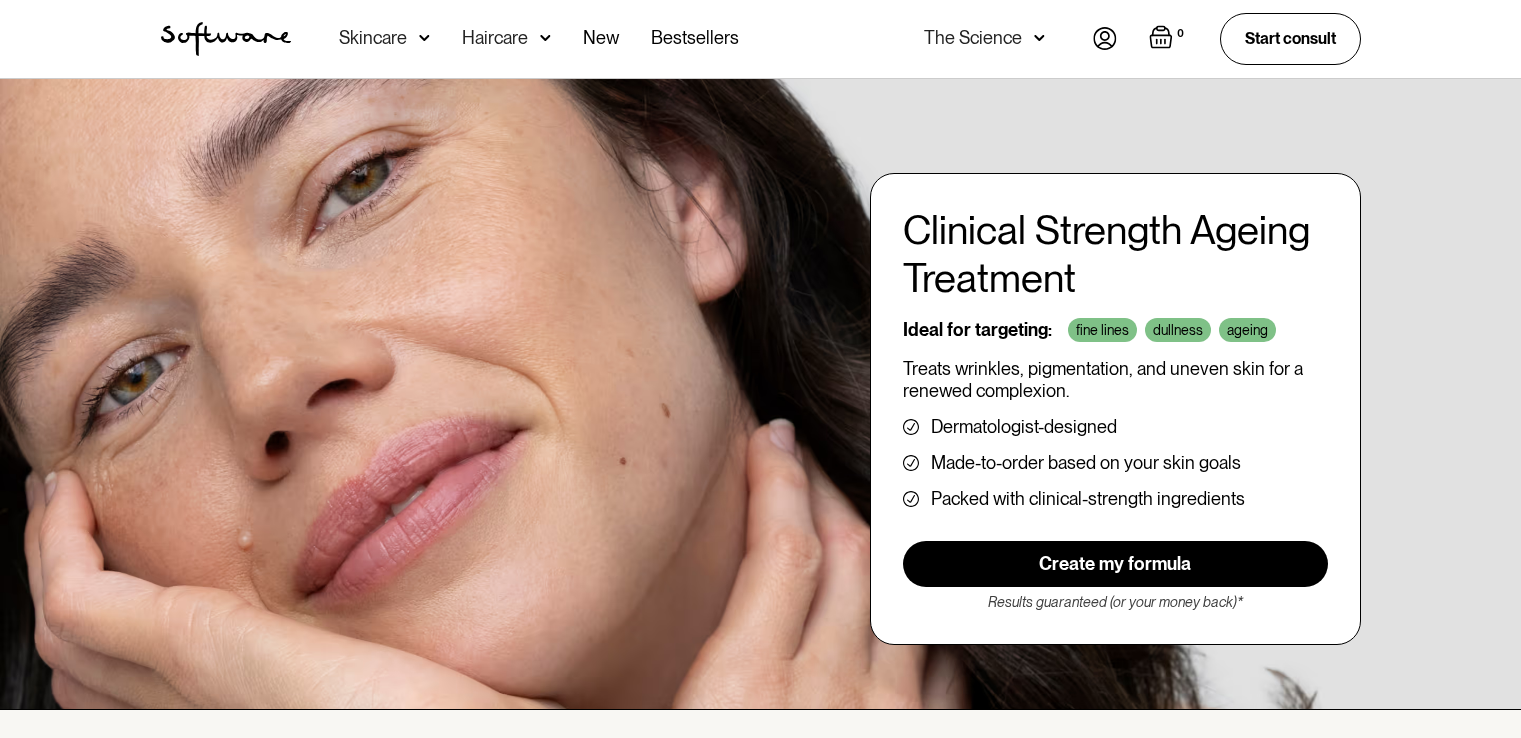 scroll, scrollTop: 0, scrollLeft: 0, axis: both 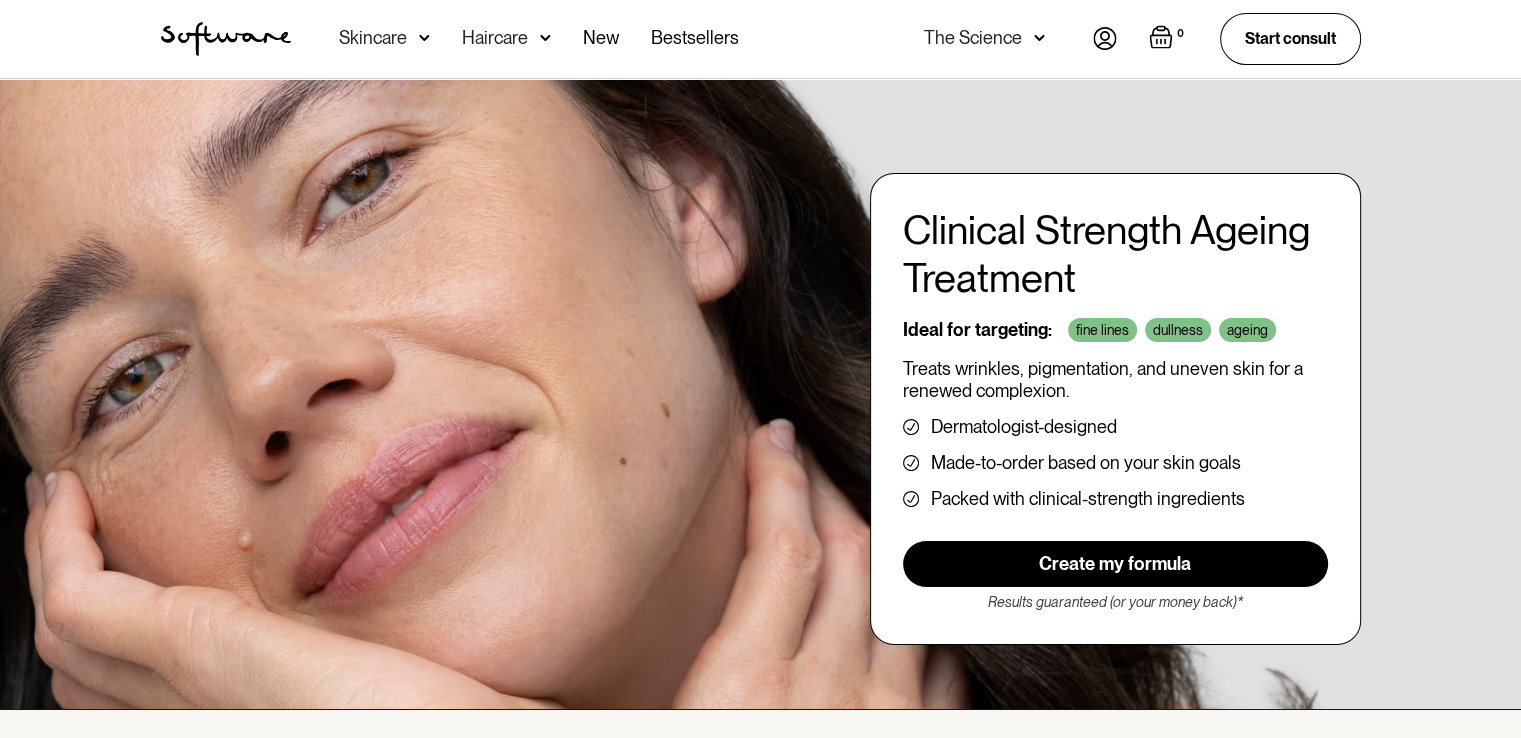 click on "Skincare" at bounding box center [384, 39] 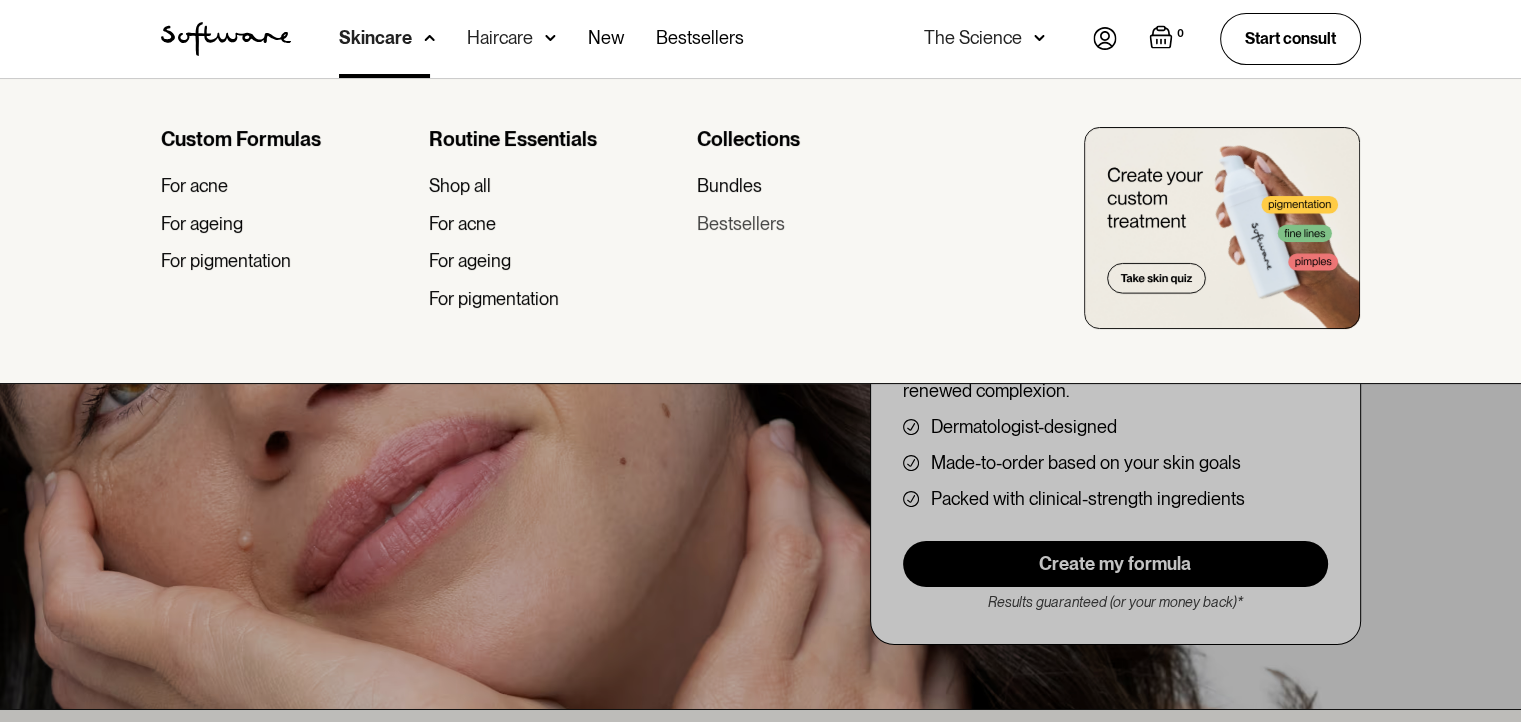 click on "Bestsellers" at bounding box center (741, 224) 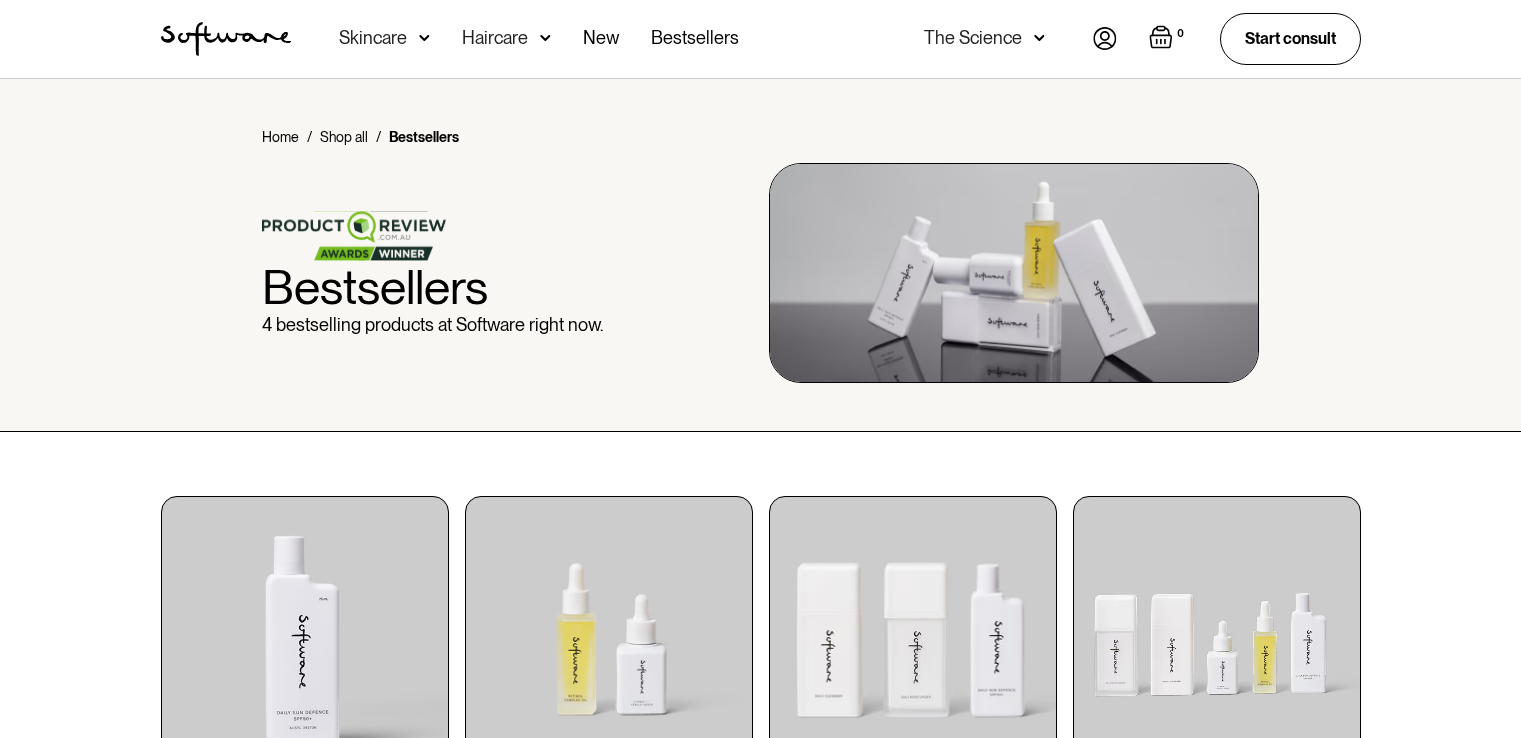 scroll, scrollTop: 0, scrollLeft: 0, axis: both 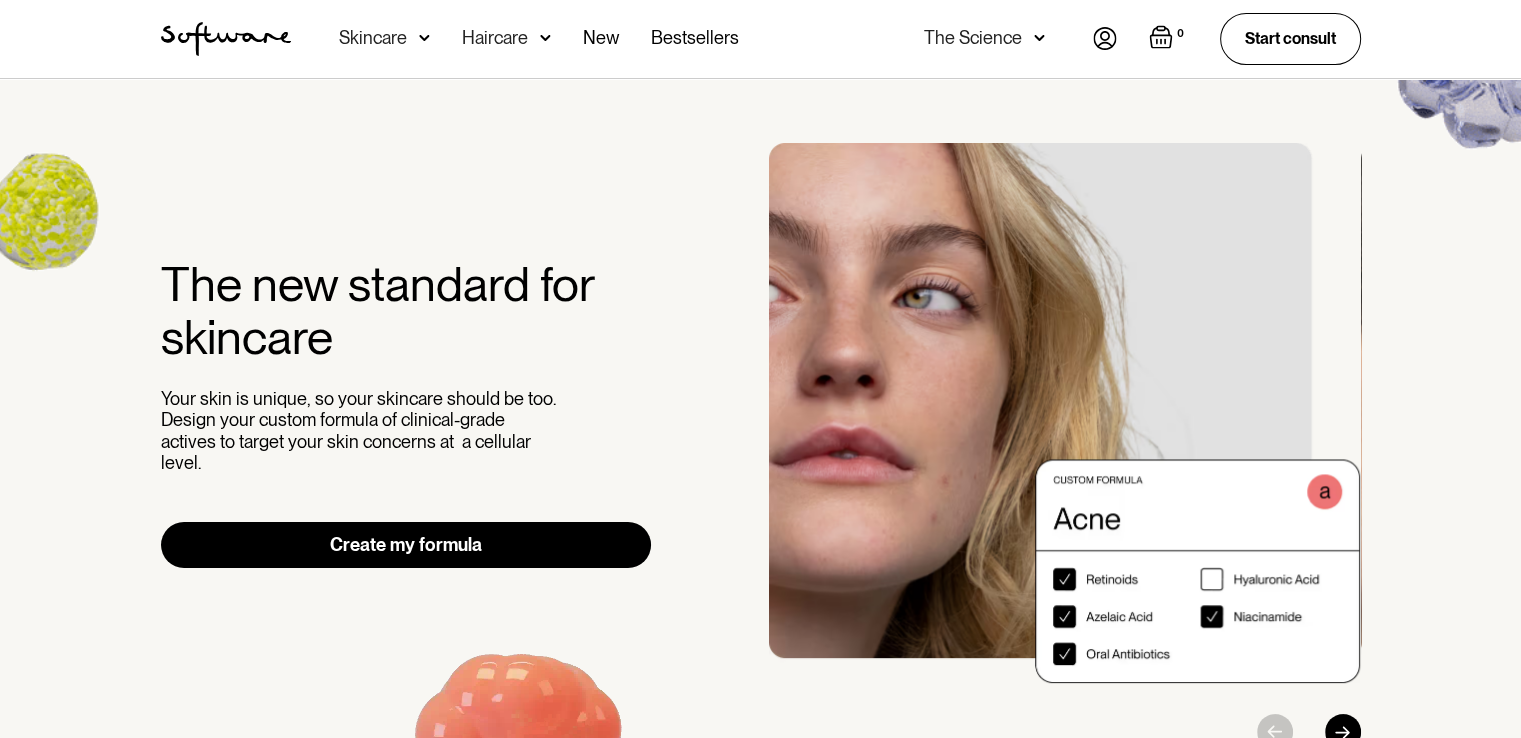 click on "Skincare" at bounding box center (384, 39) 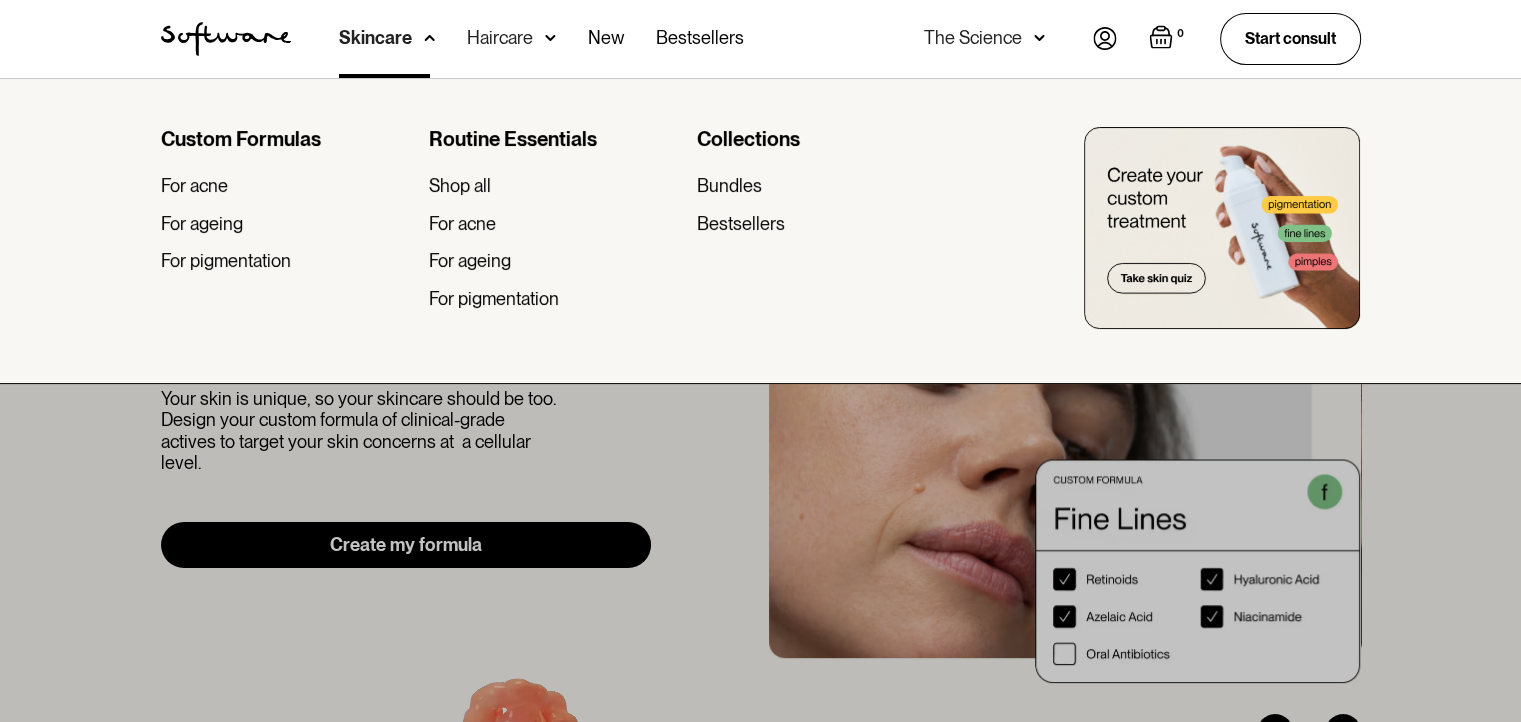 click at bounding box center [1222, 228] 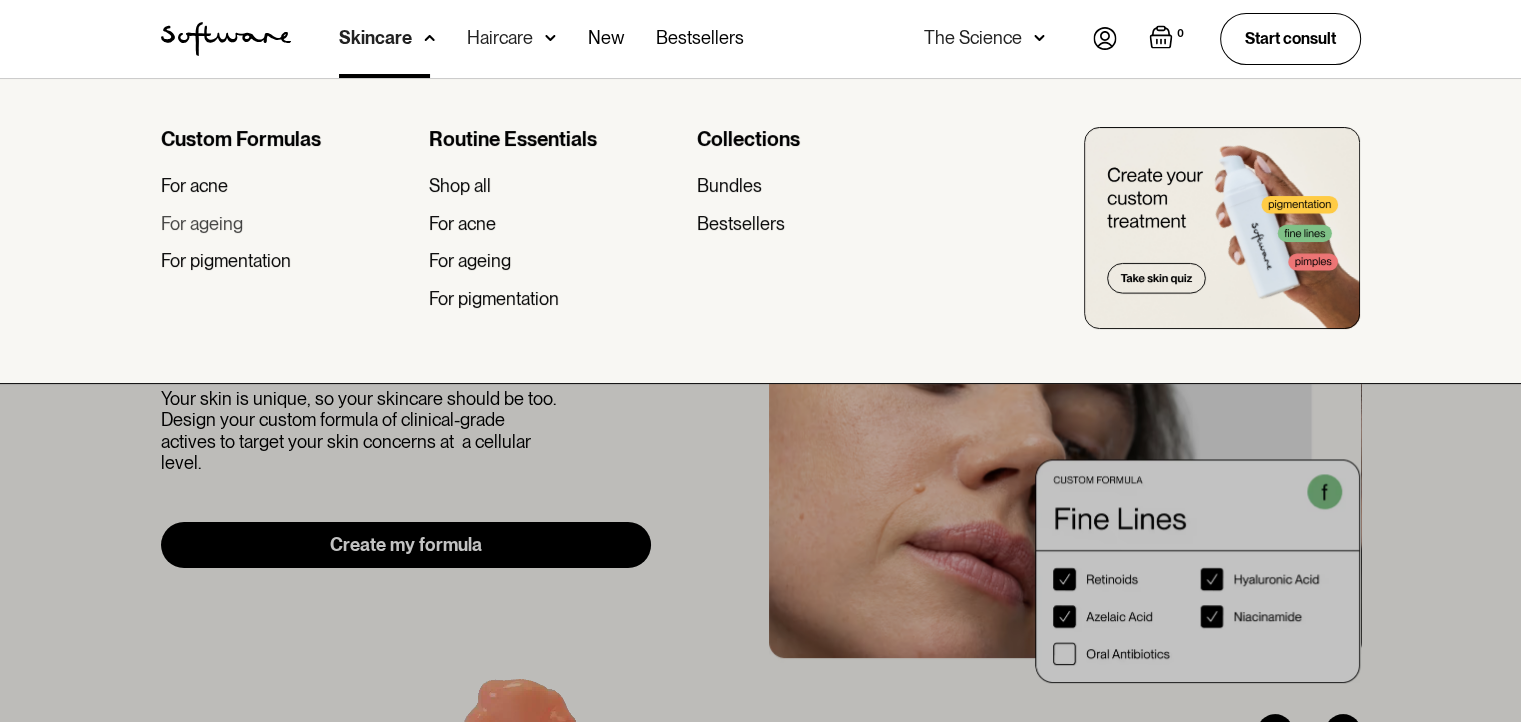 click on "For ageing" at bounding box center (202, 224) 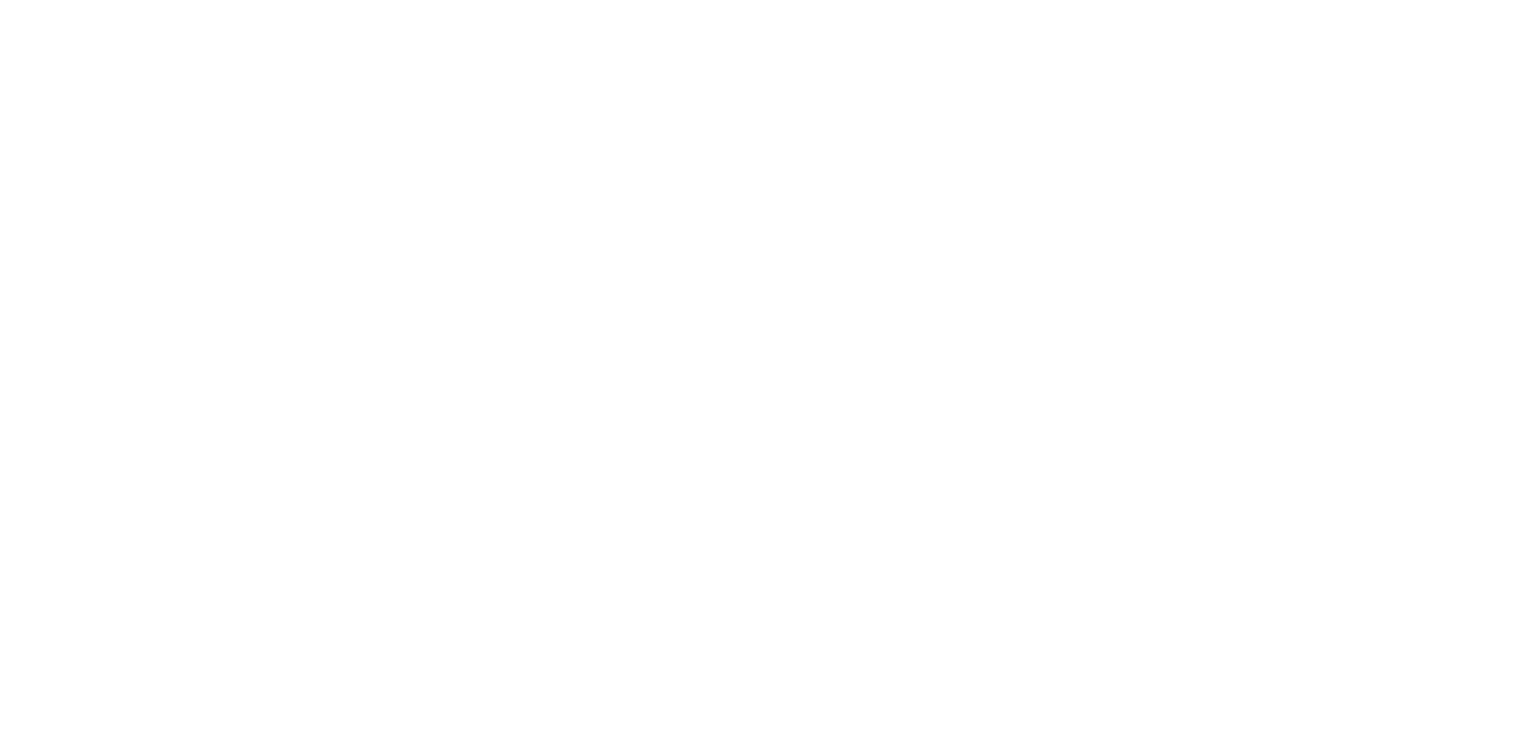scroll, scrollTop: 0, scrollLeft: 0, axis: both 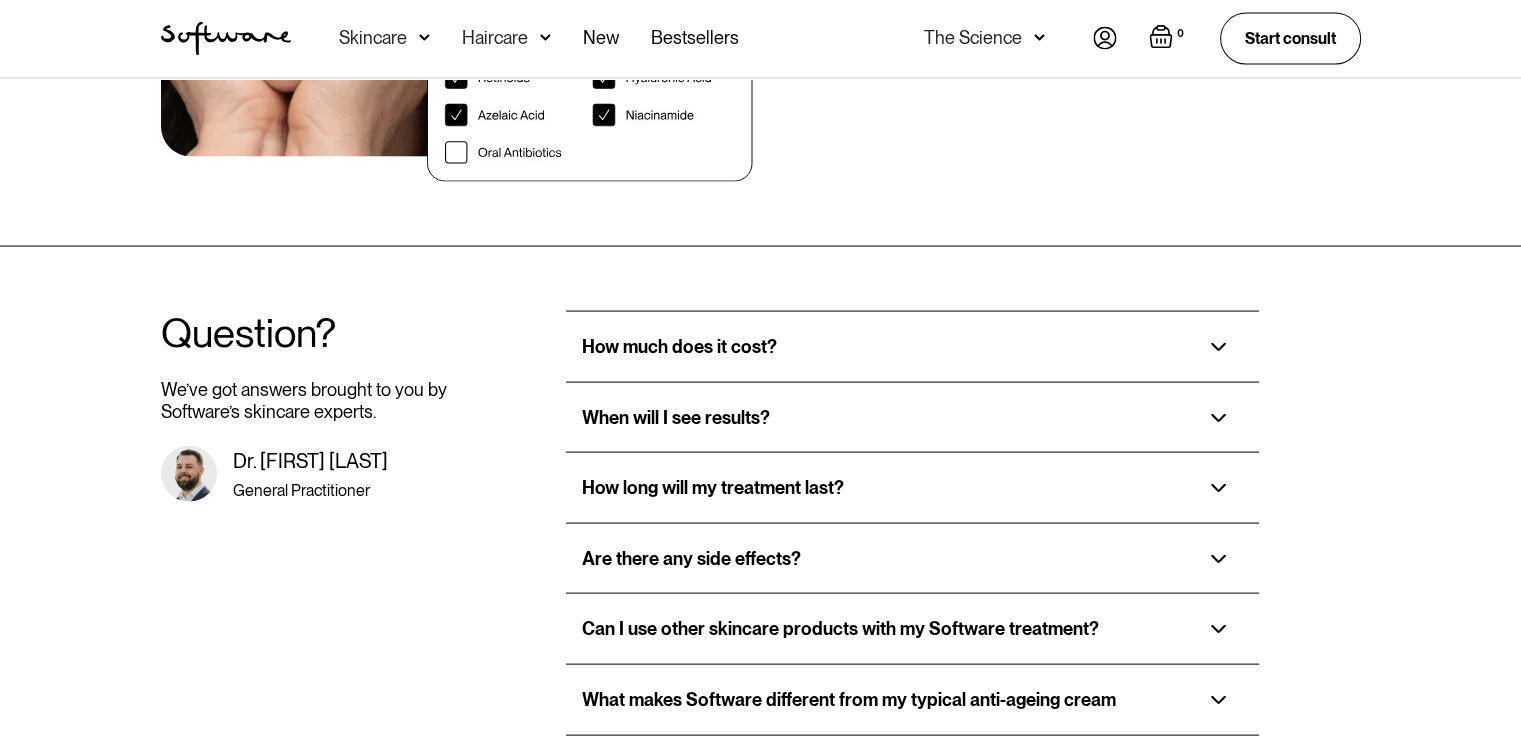 click on "How much does it cost?" at bounding box center (912, 347) 